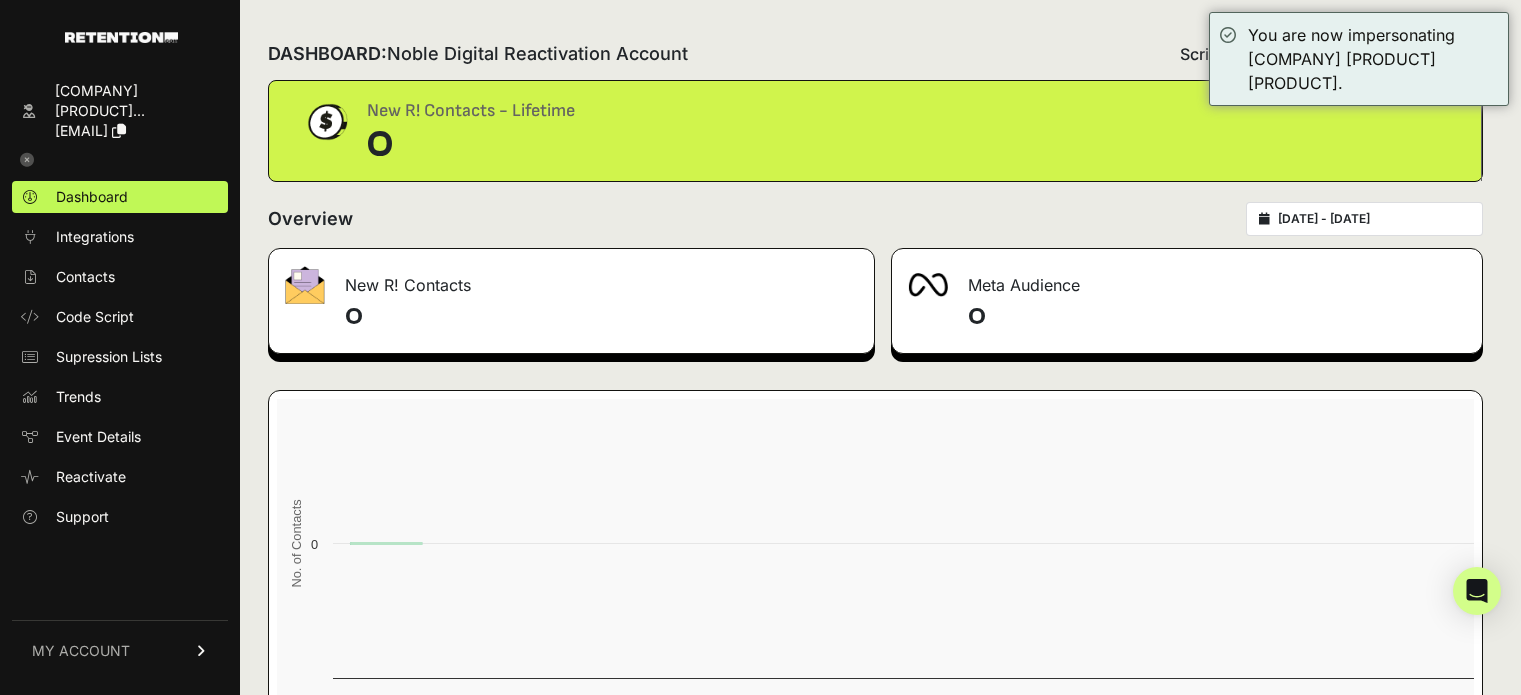 scroll, scrollTop: 0, scrollLeft: 0, axis: both 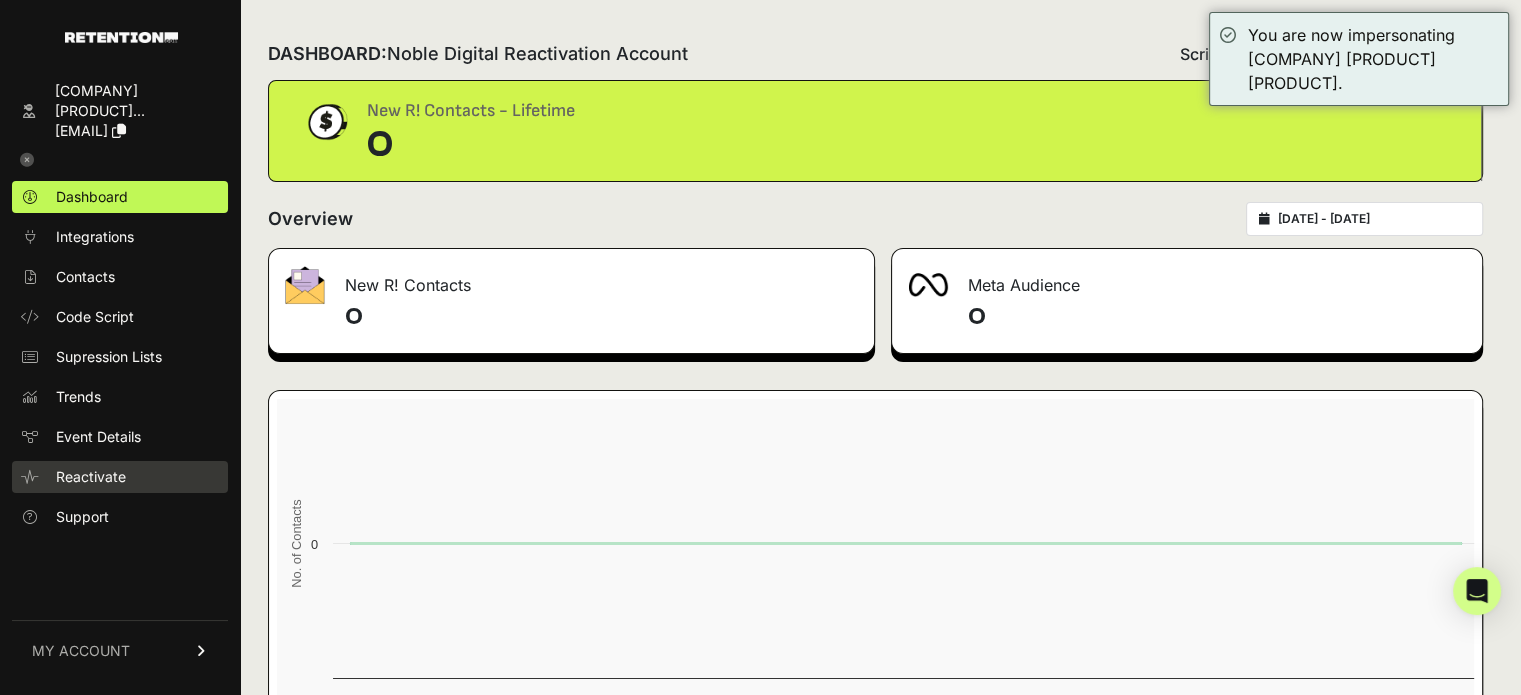 click on "Reactivate" at bounding box center [120, 477] 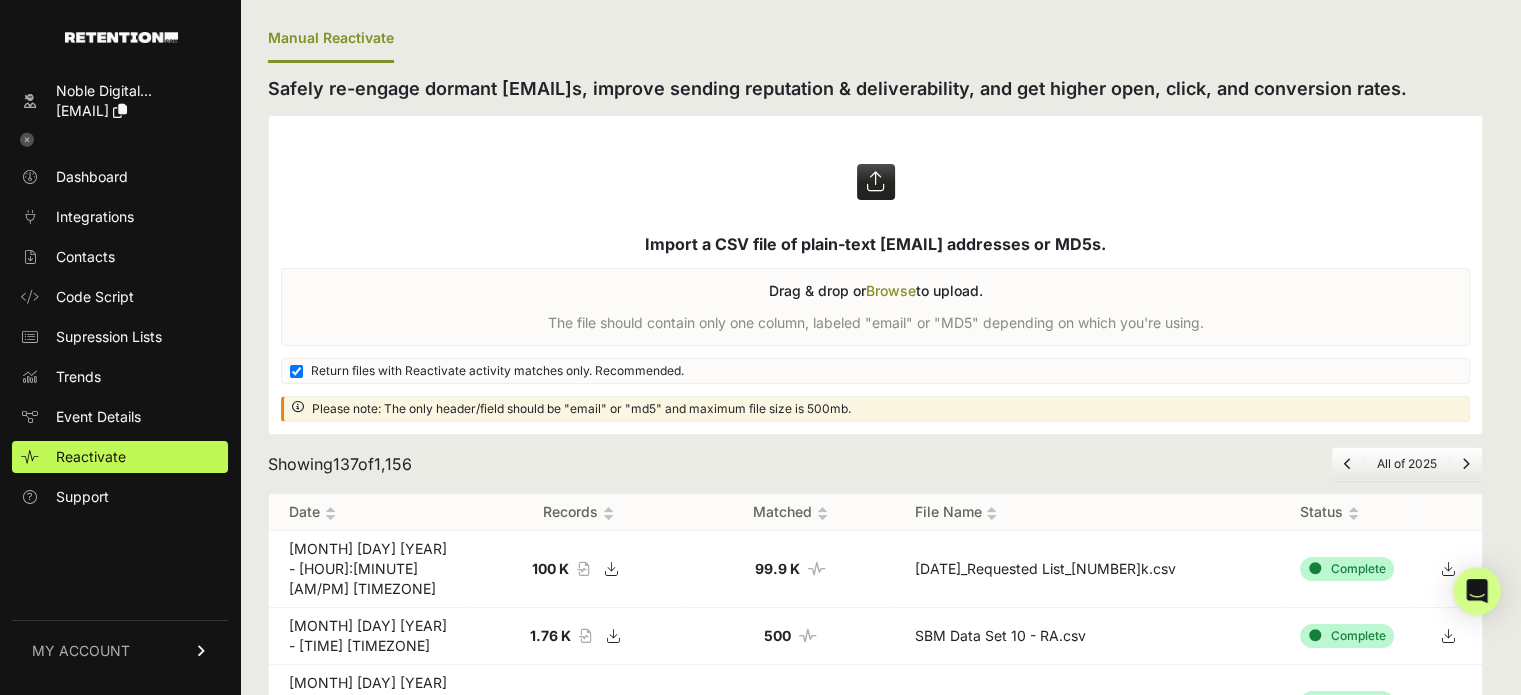 scroll, scrollTop: 0, scrollLeft: 0, axis: both 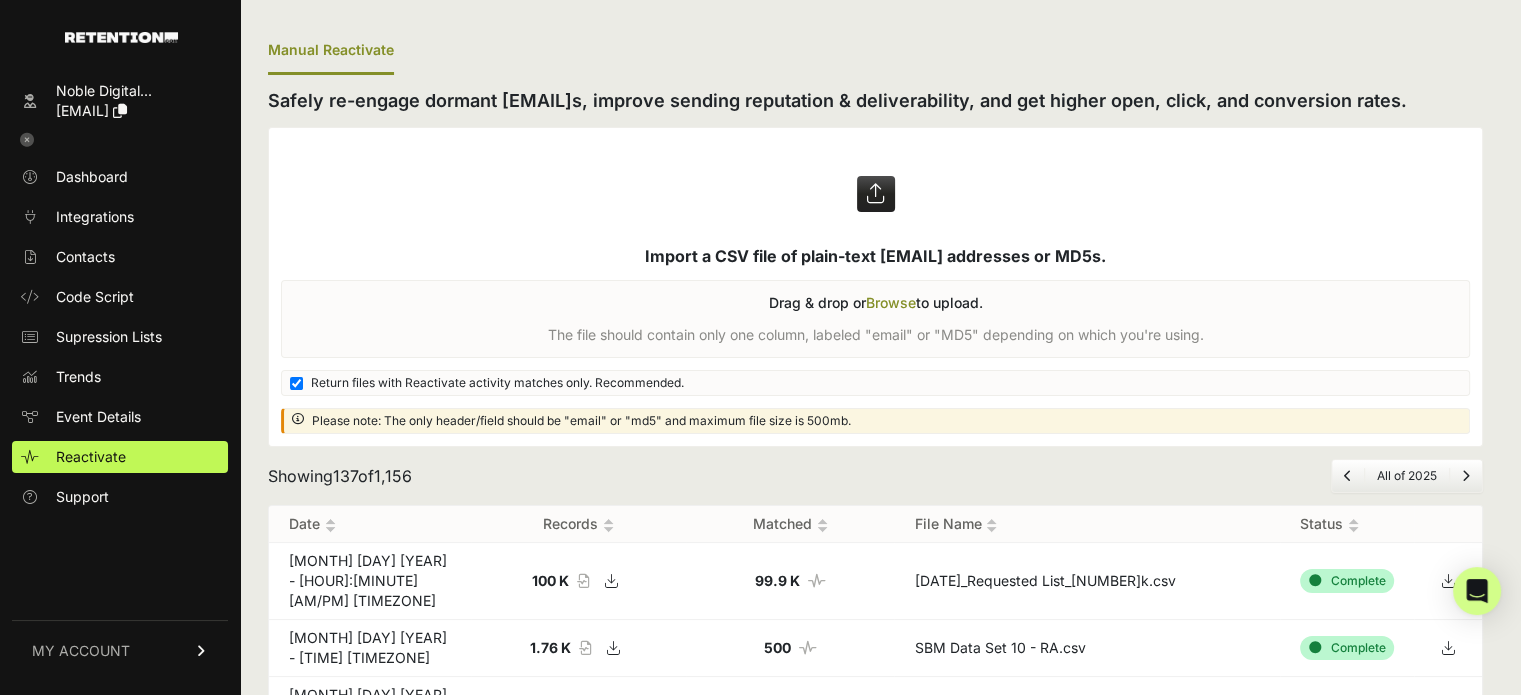click on "Return files with [NAME] activity matches only. Recommended." at bounding box center (296, 383) 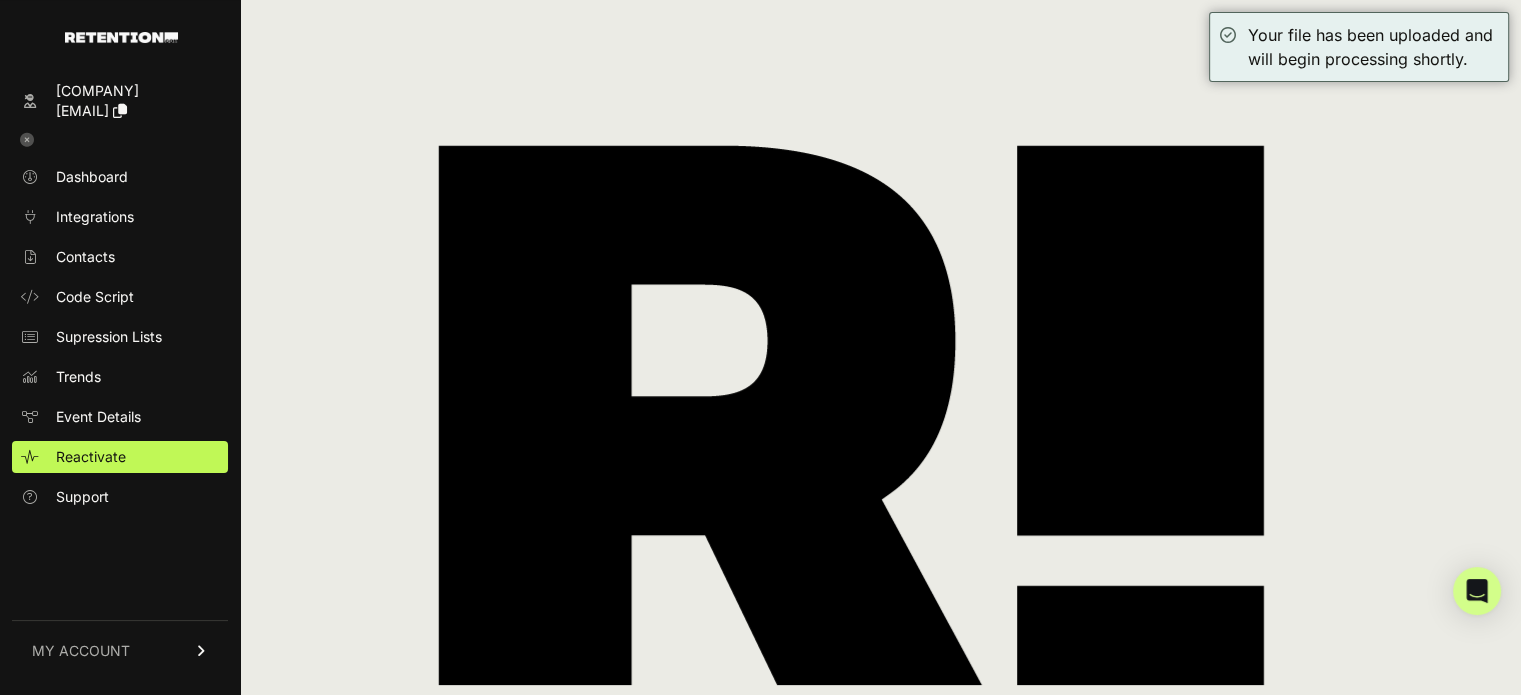 scroll, scrollTop: 421, scrollLeft: 0, axis: vertical 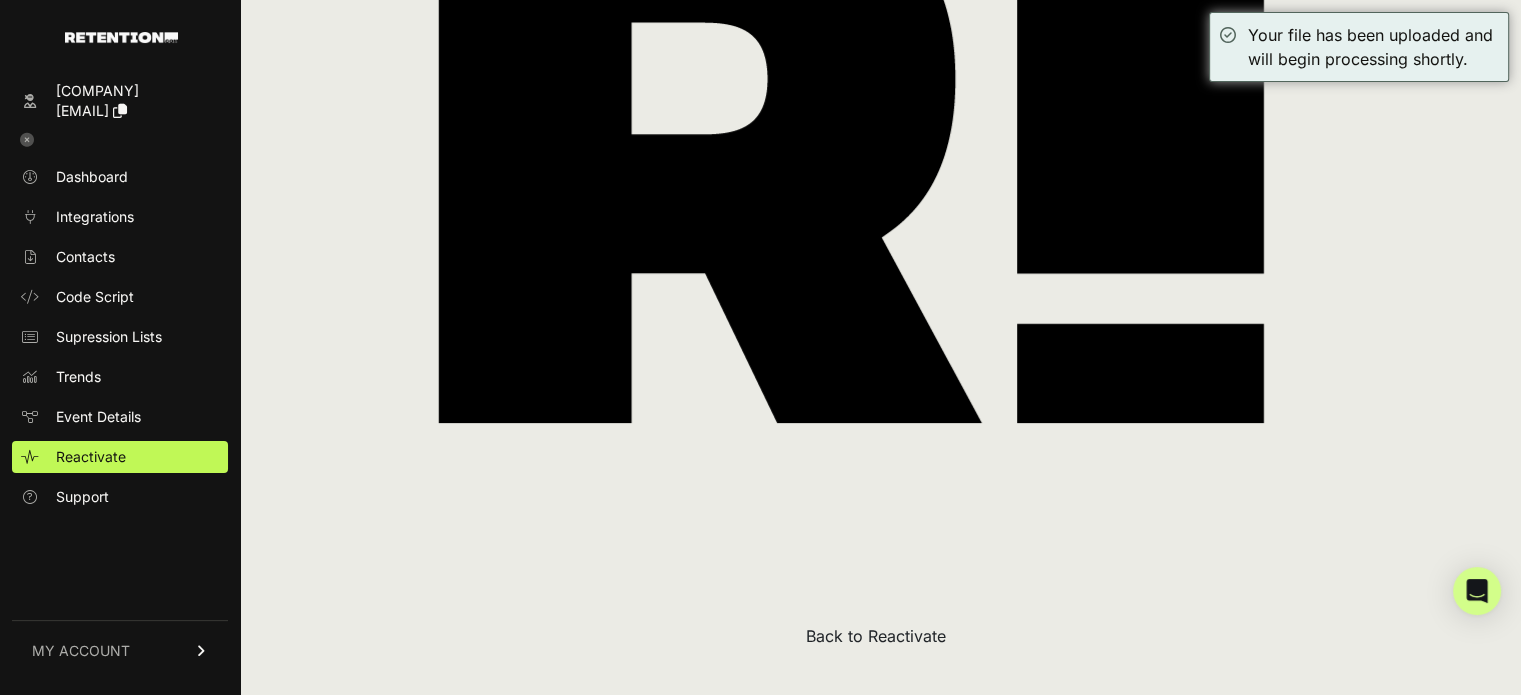 click on "Back to Reactivate" at bounding box center [876, 636] 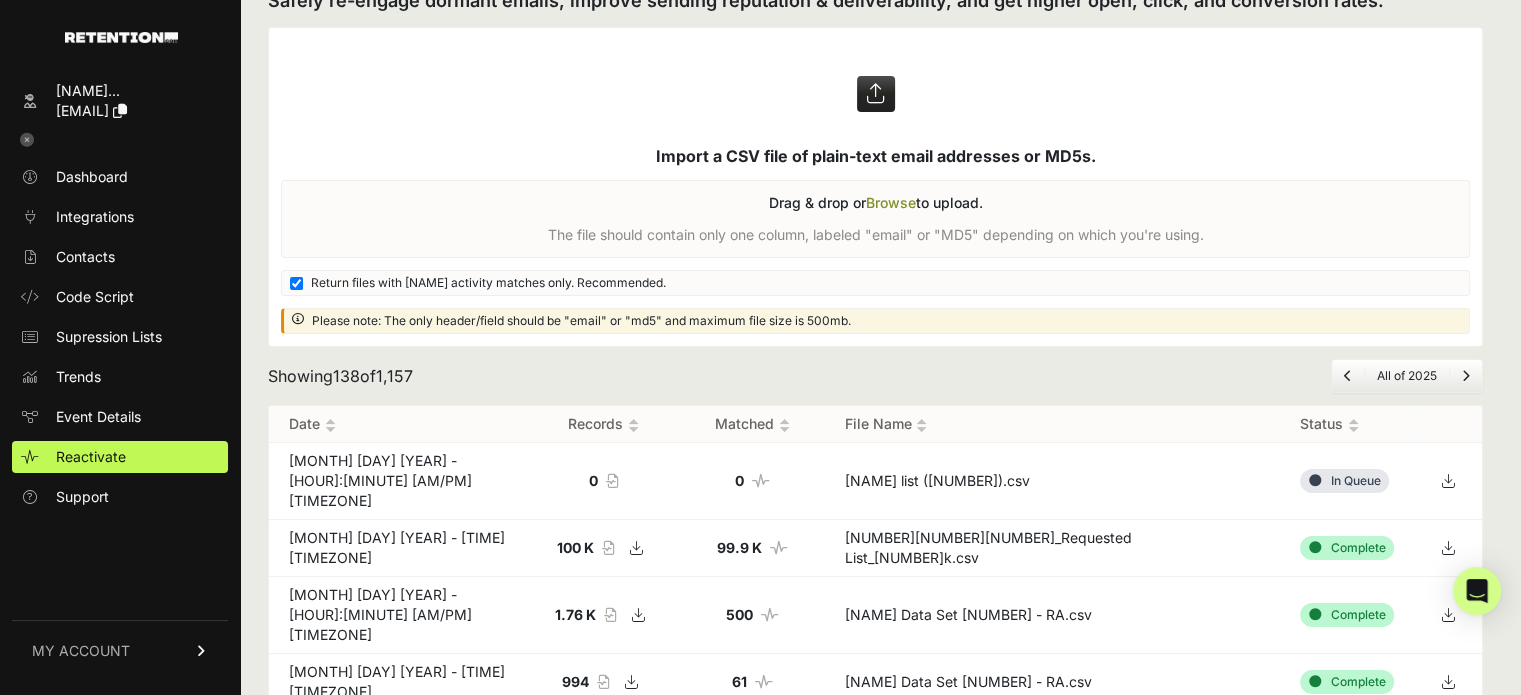 scroll, scrollTop: 100, scrollLeft: 0, axis: vertical 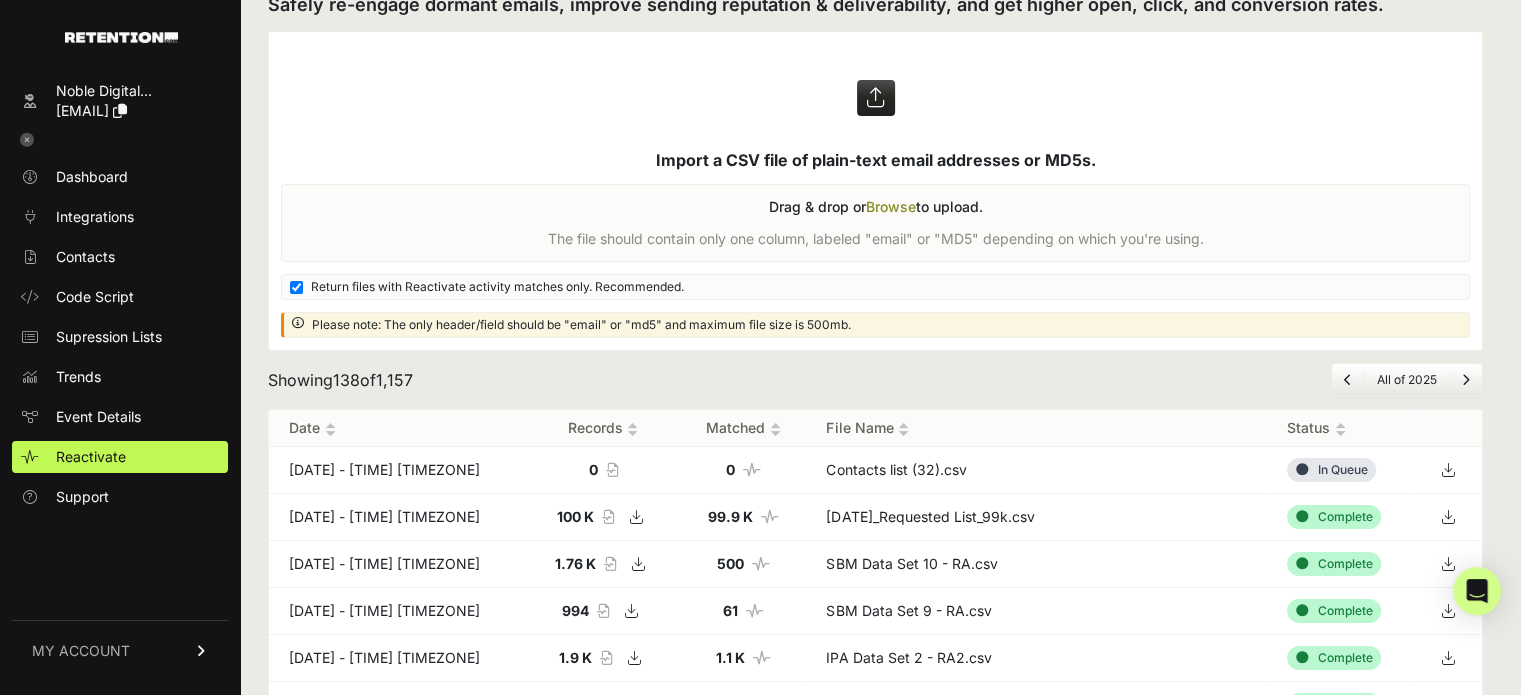 drag, startPoint x: 344, startPoint y: 25, endPoint x: 361, endPoint y: 35, distance: 19.723083 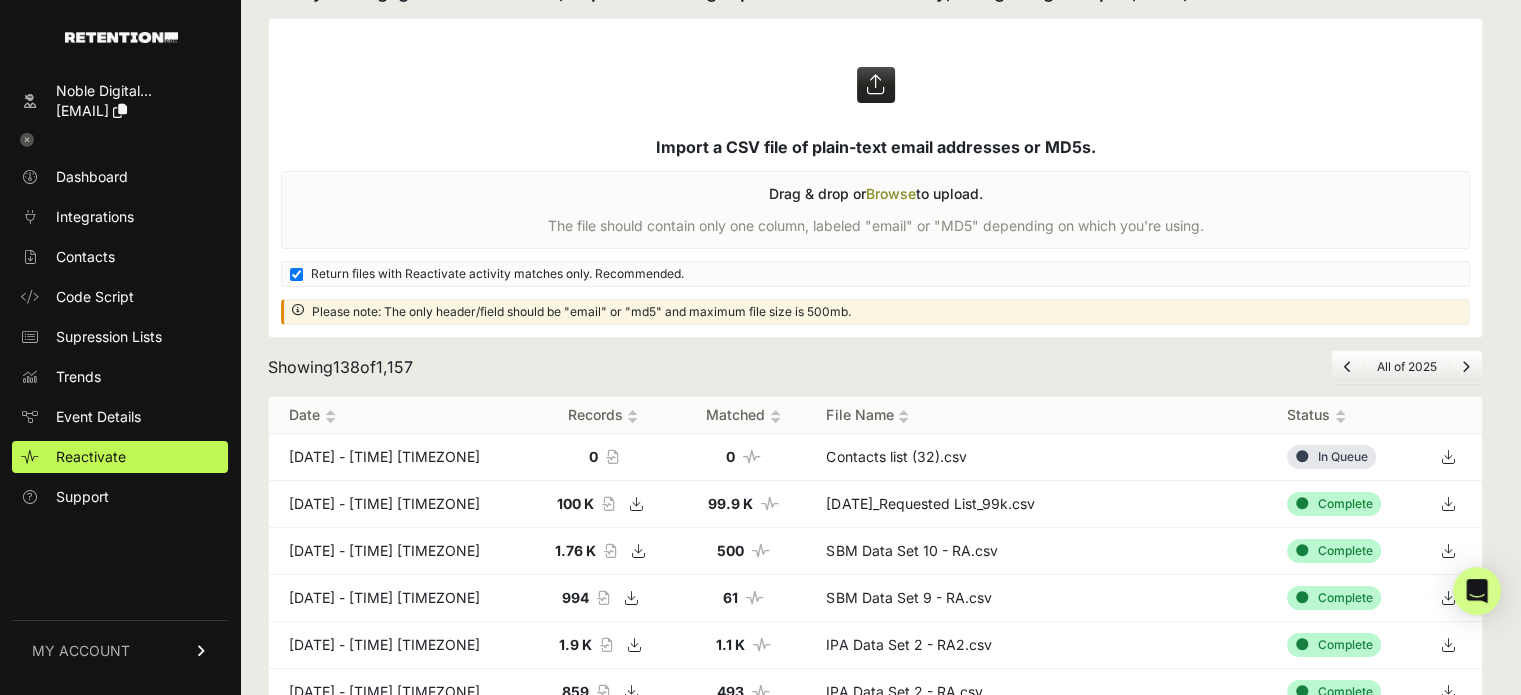 scroll, scrollTop: 100, scrollLeft: 0, axis: vertical 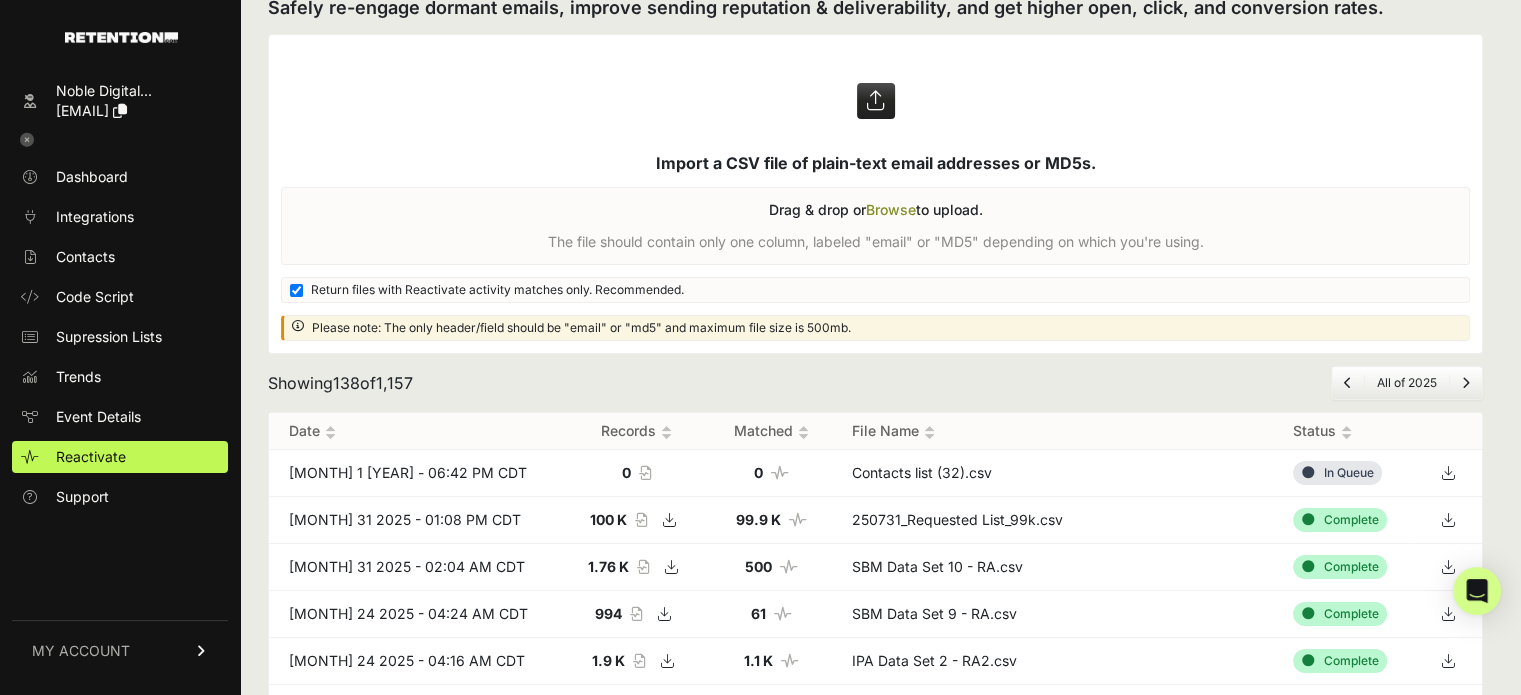 click on "Showing  138  of  1,157
All of [YEAR]" at bounding box center (875, 383) 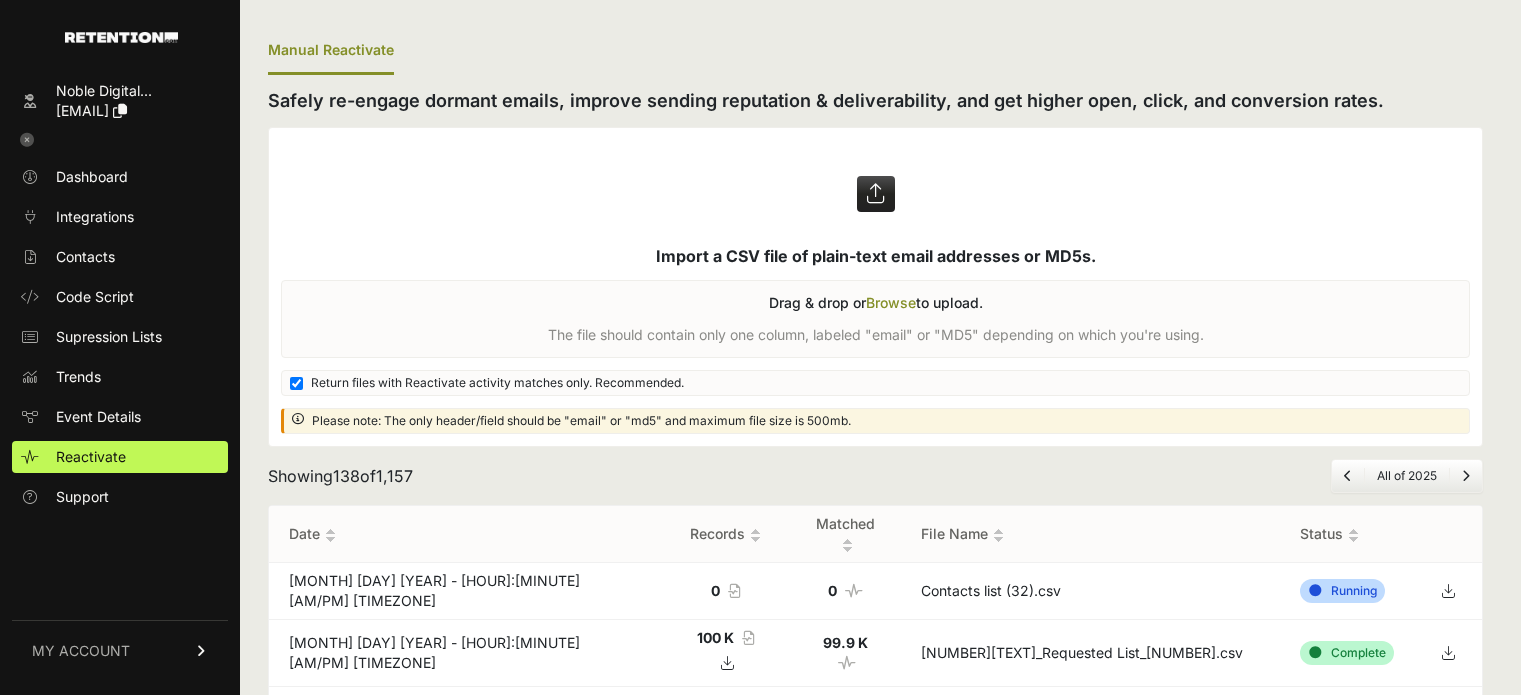 scroll, scrollTop: 90, scrollLeft: 0, axis: vertical 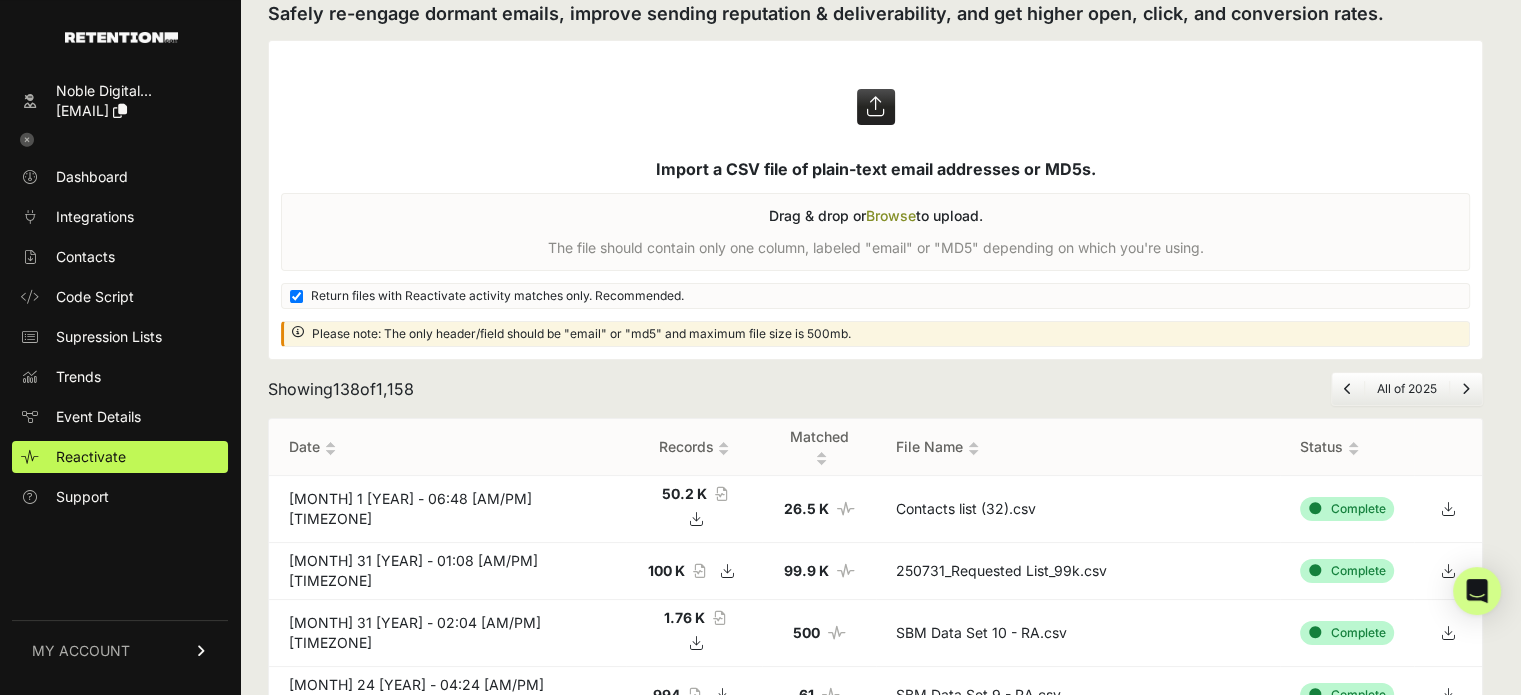 click at bounding box center [1448, 509] 